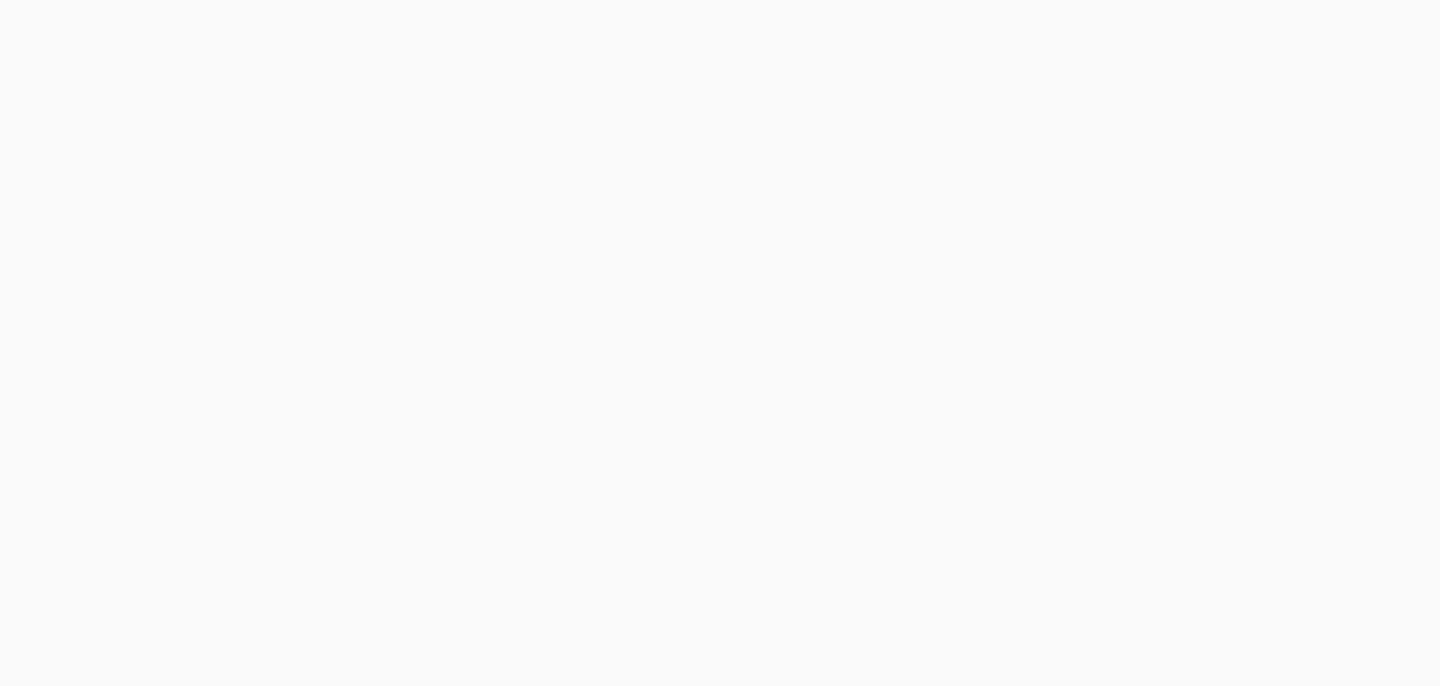 scroll, scrollTop: 0, scrollLeft: 0, axis: both 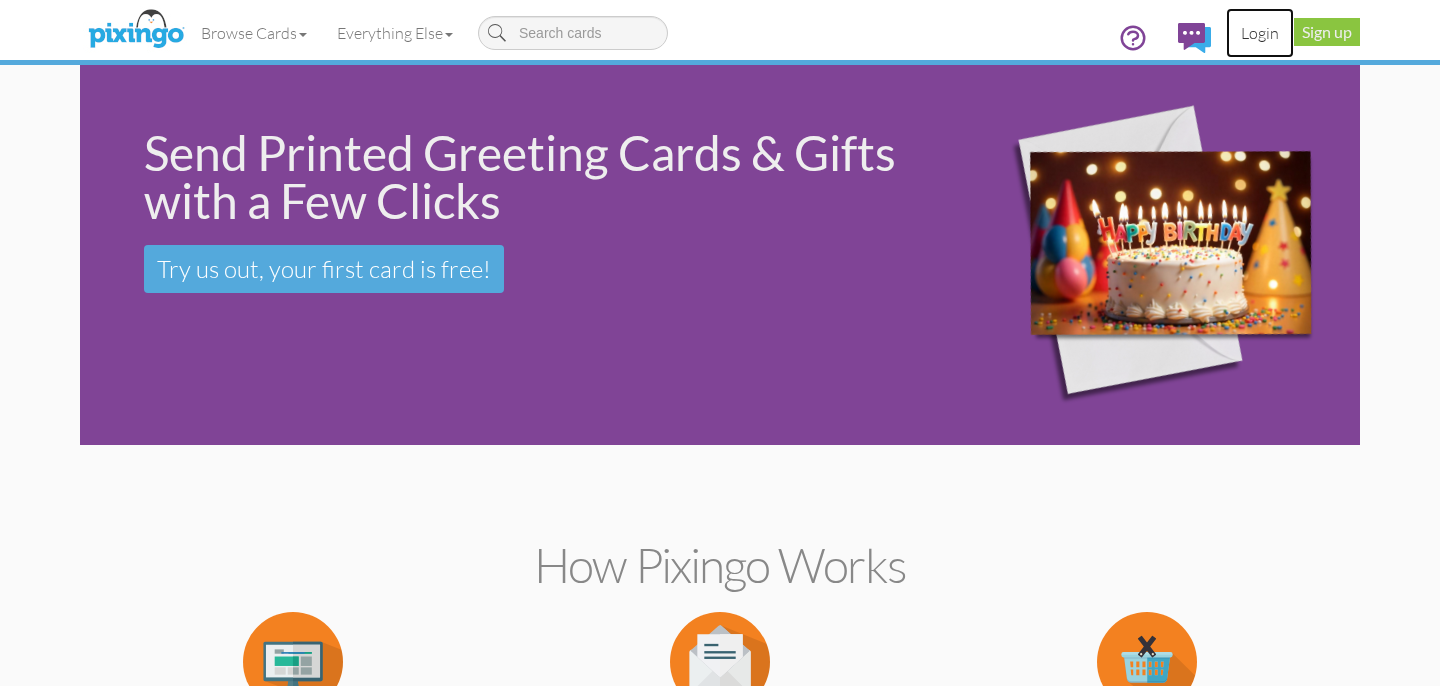 click on "Login" at bounding box center [1260, 33] 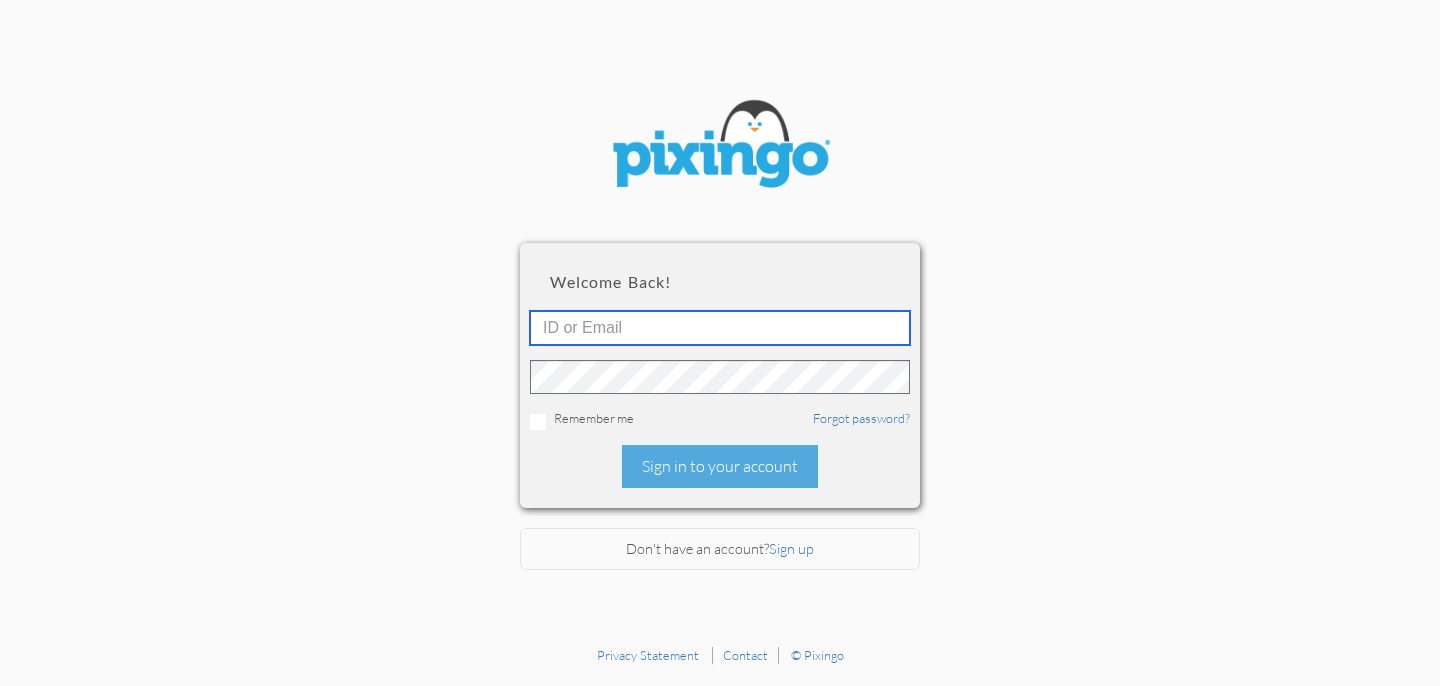 type on "[FIRST]@[DOMAIN]" 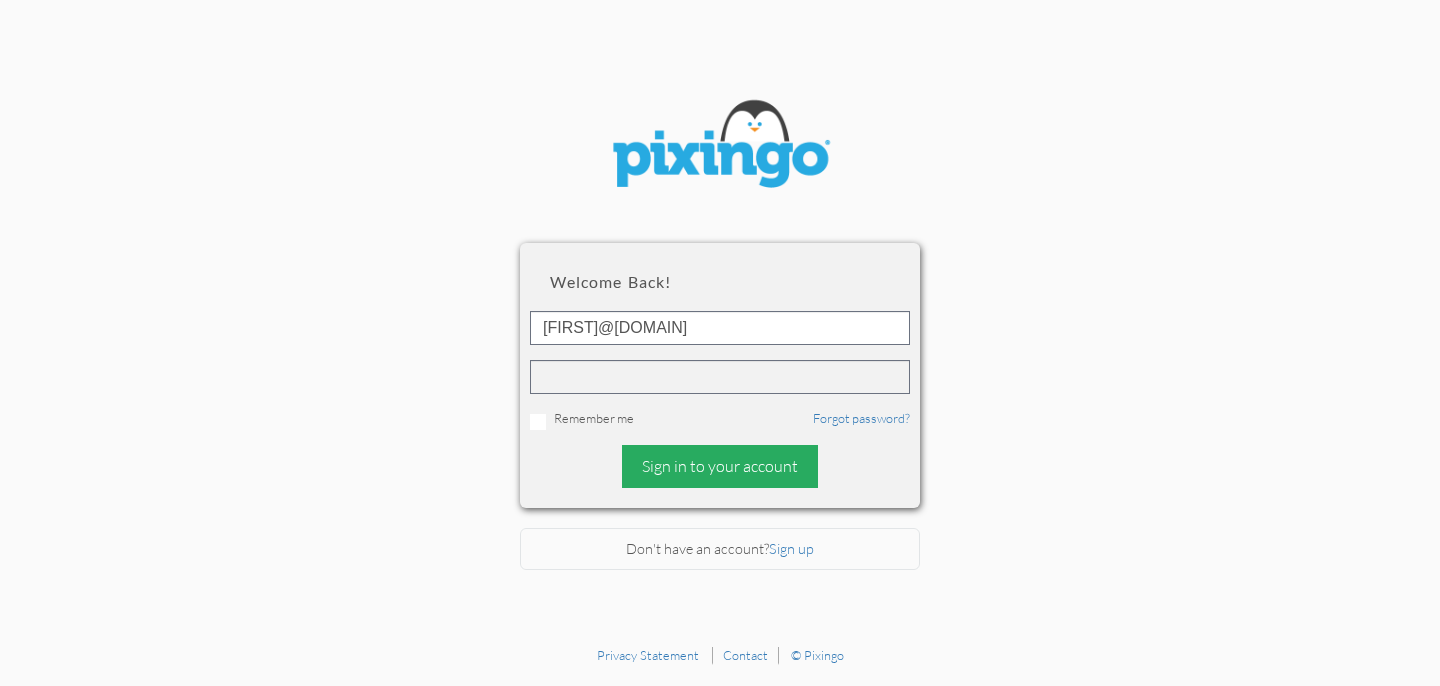 click on "Sign in to your account" at bounding box center (720, 466) 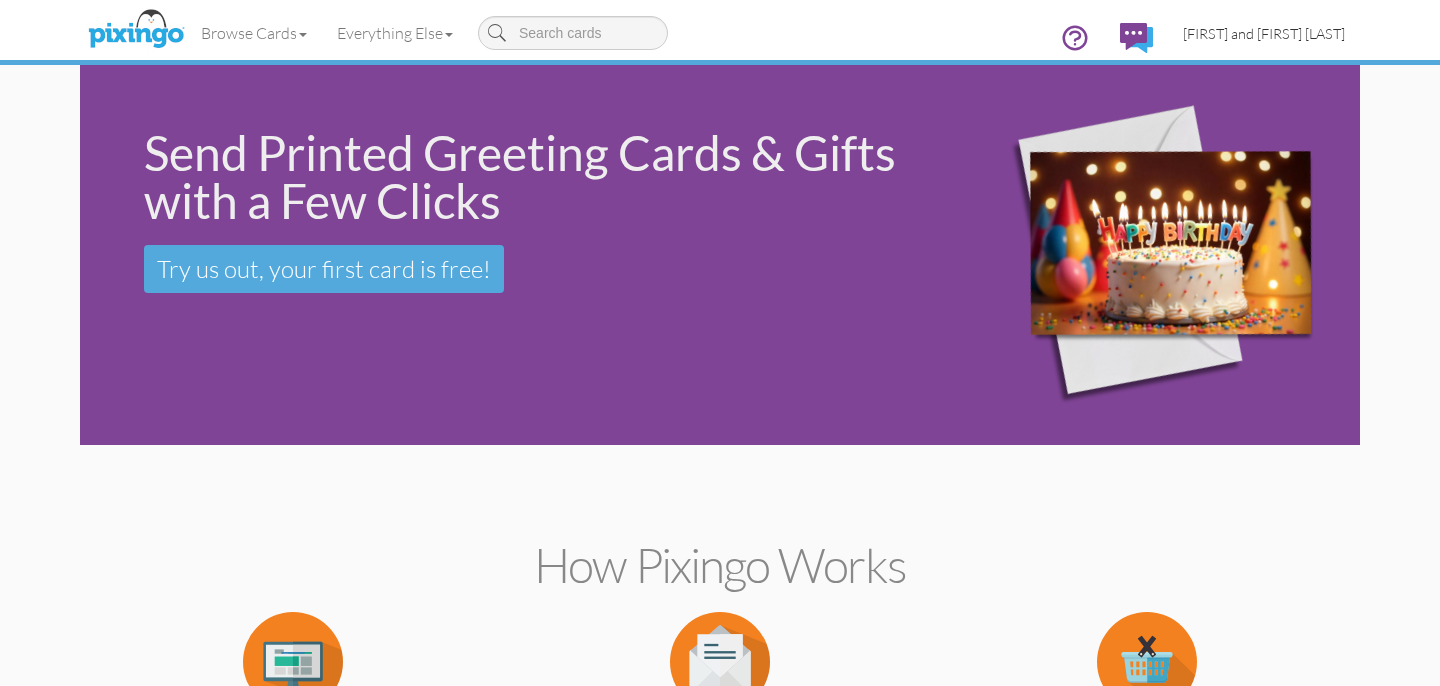 click on "[FIRST] and [FIRST] [LAST]" at bounding box center (1264, 33) 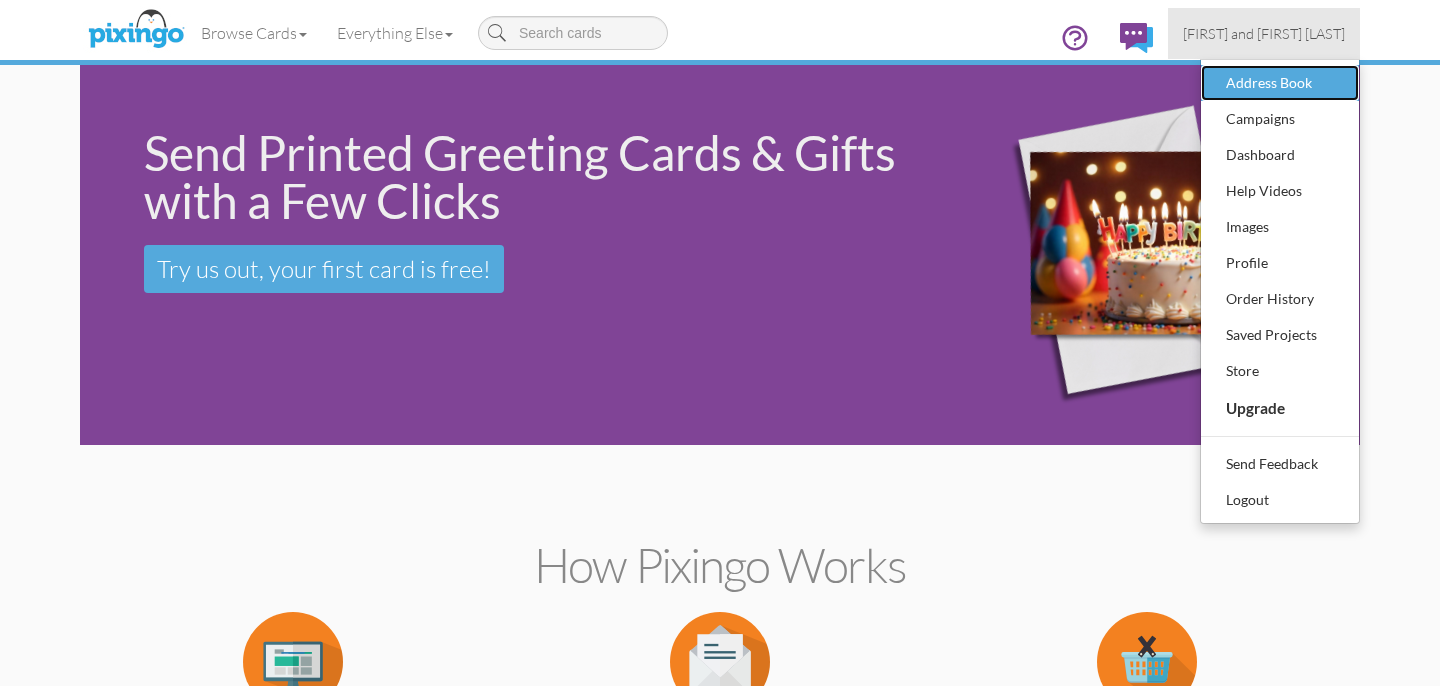 click on "Address Book" at bounding box center [1280, 83] 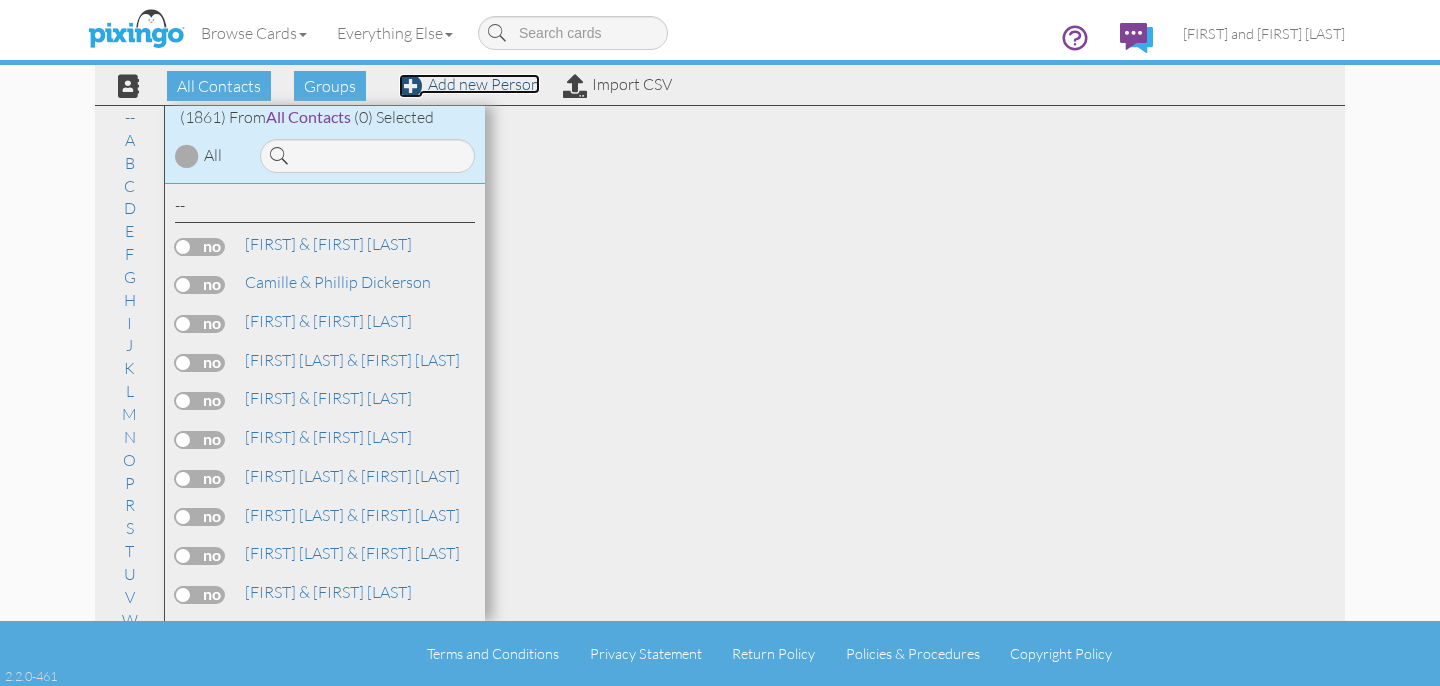click on "Add new Person" at bounding box center [469, 84] 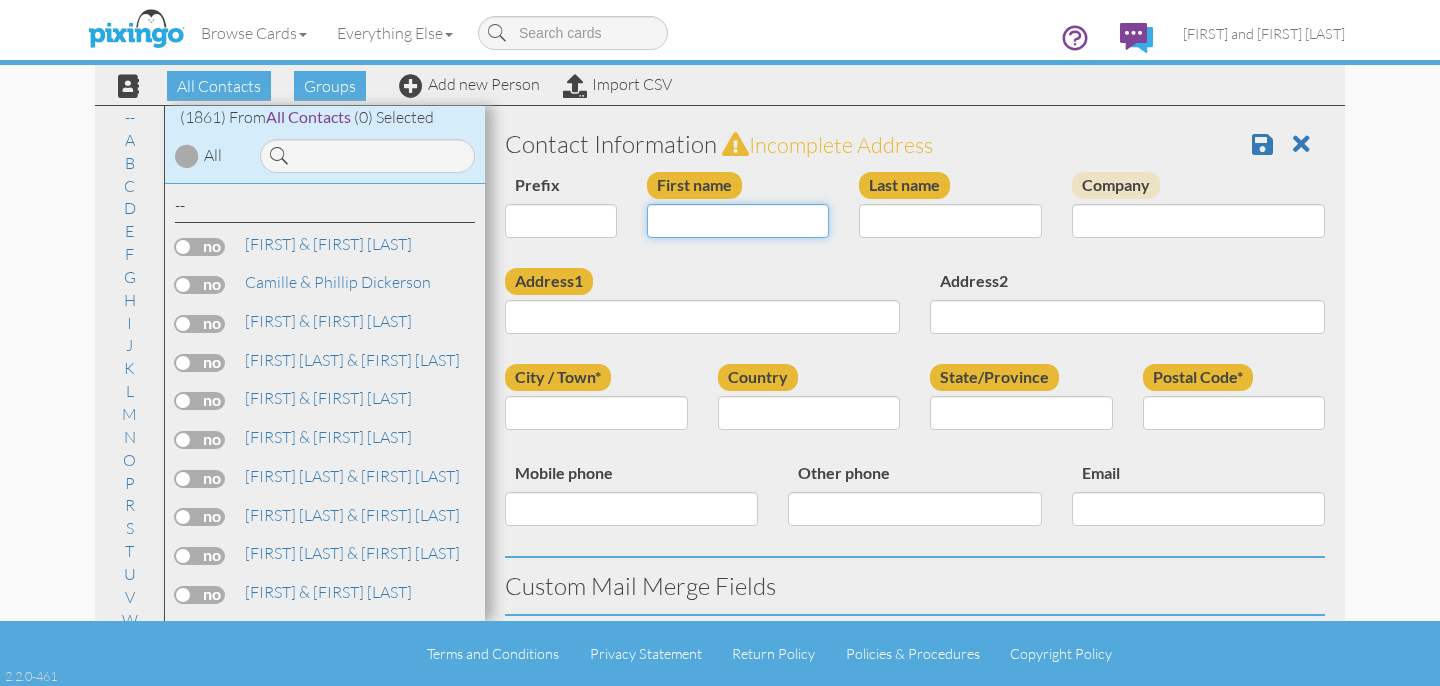 click on "First name" at bounding box center (738, 221) 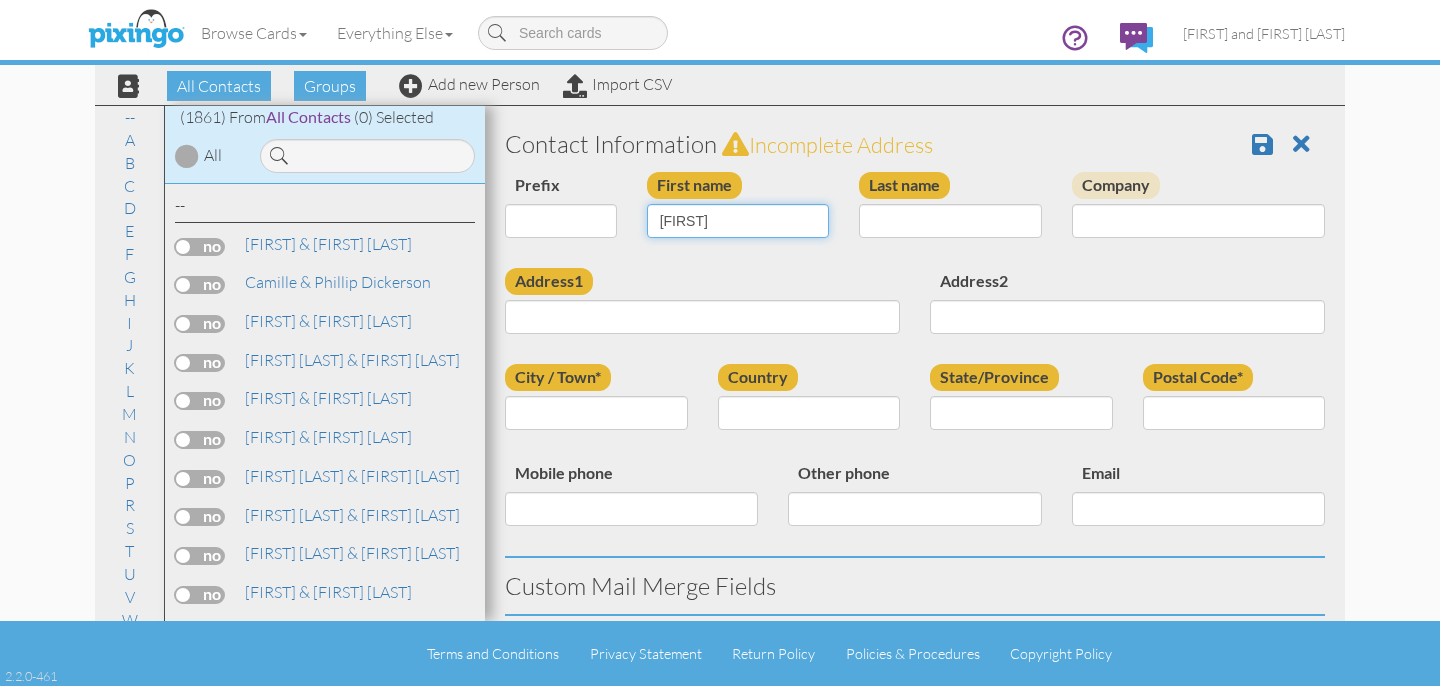 type on "[FIRST]" 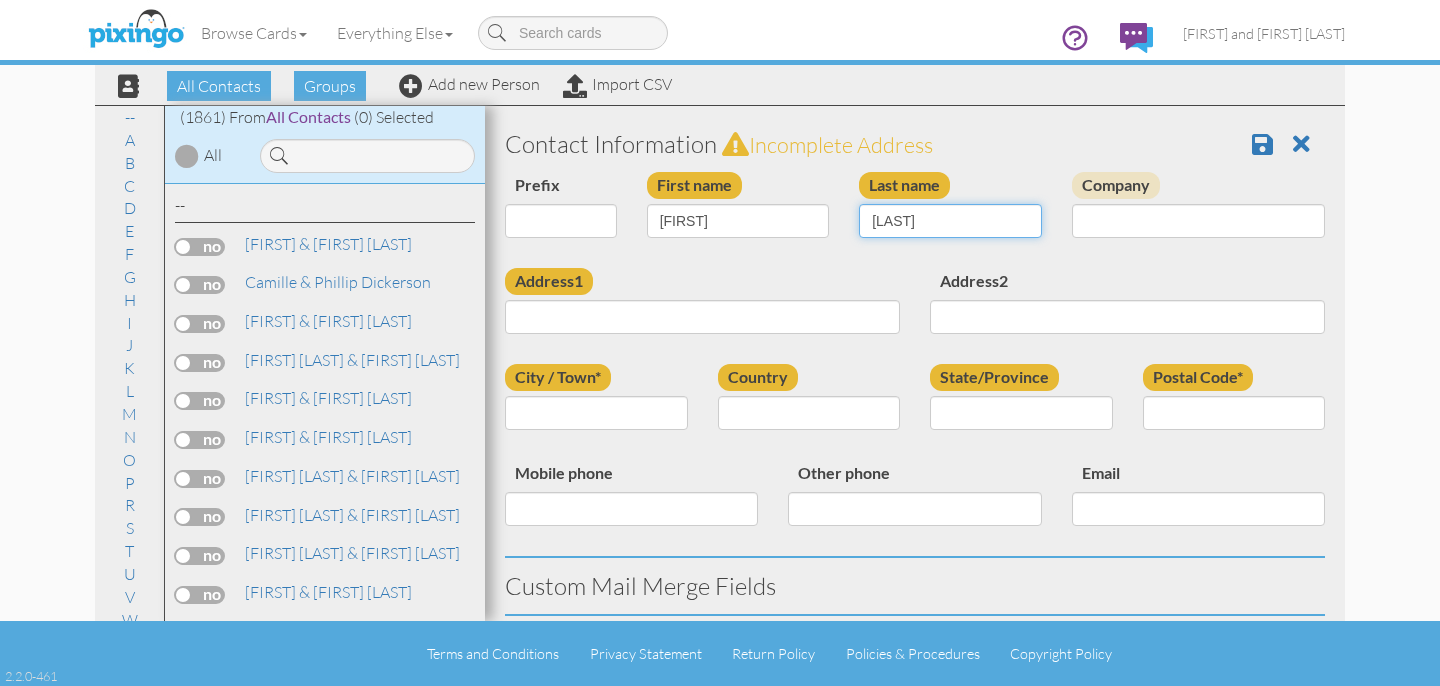 type on "[LAST]" 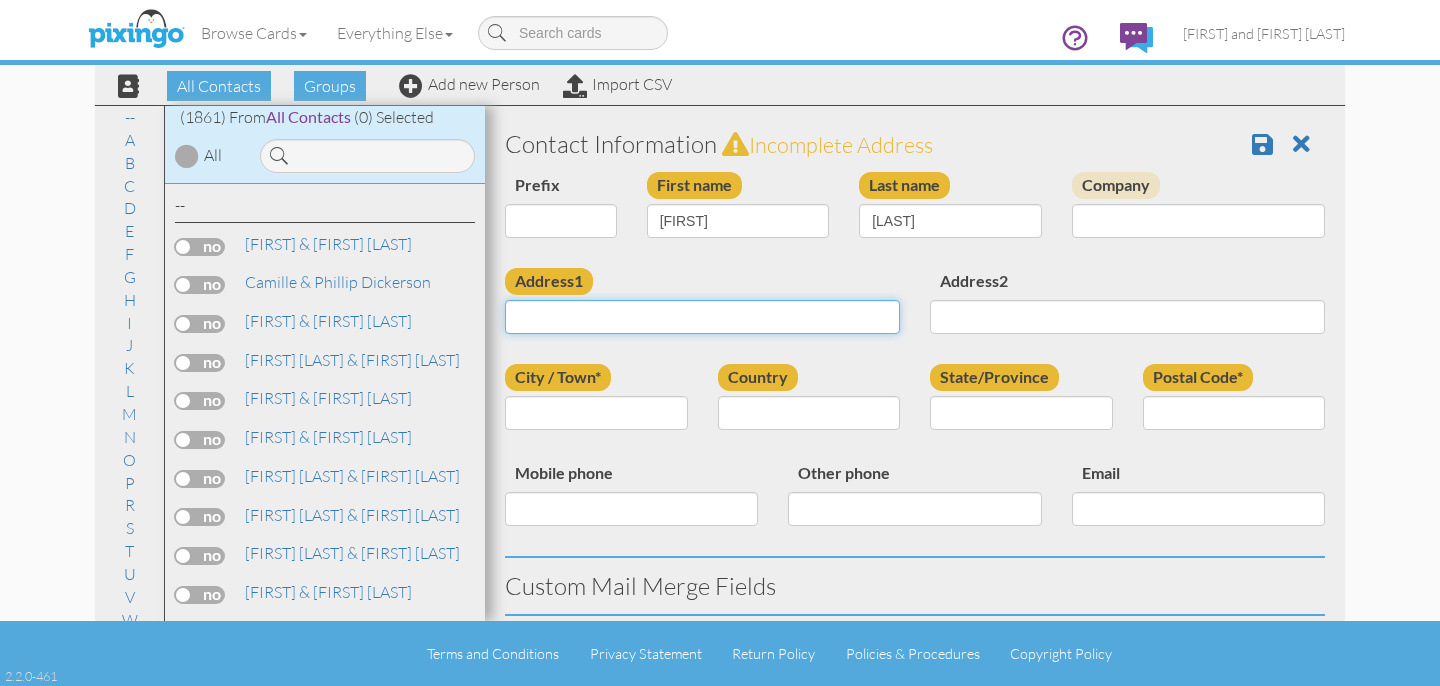 click on "Address1" at bounding box center [702, 317] 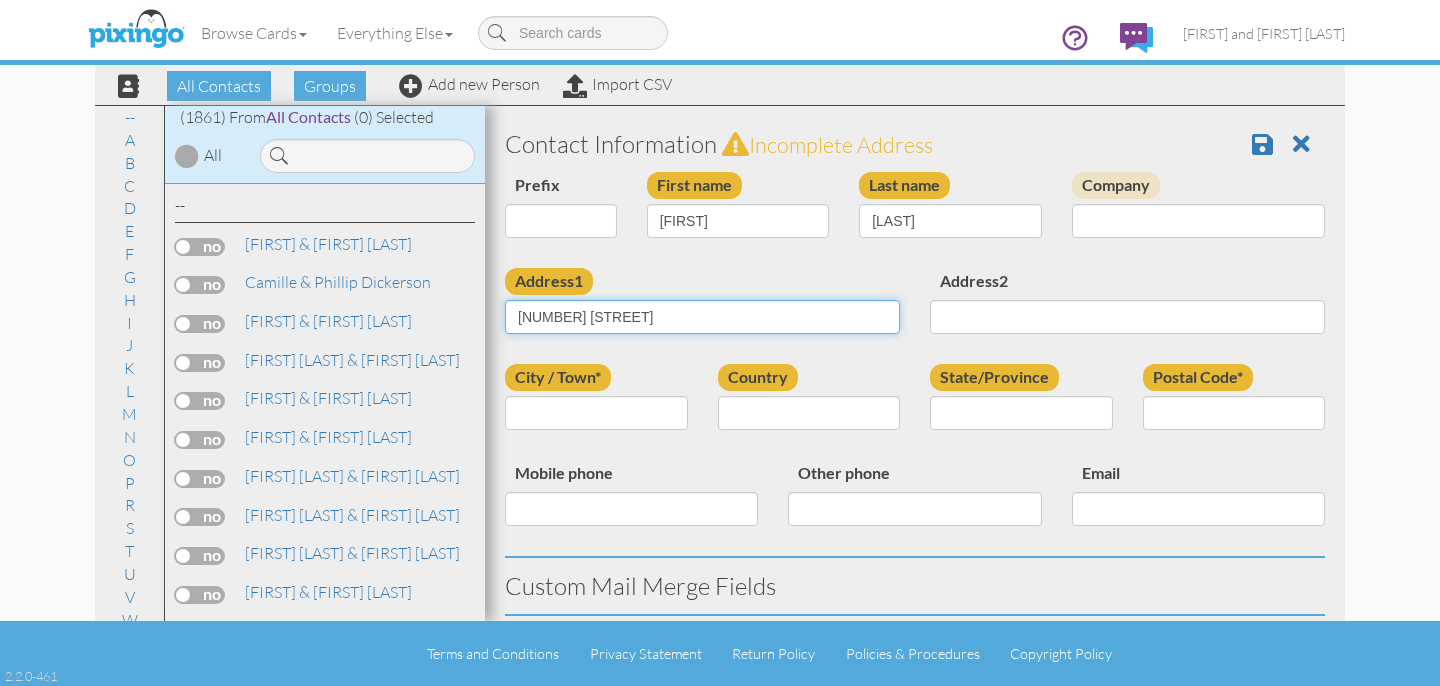 type on "[NUMBER] [STREET]" 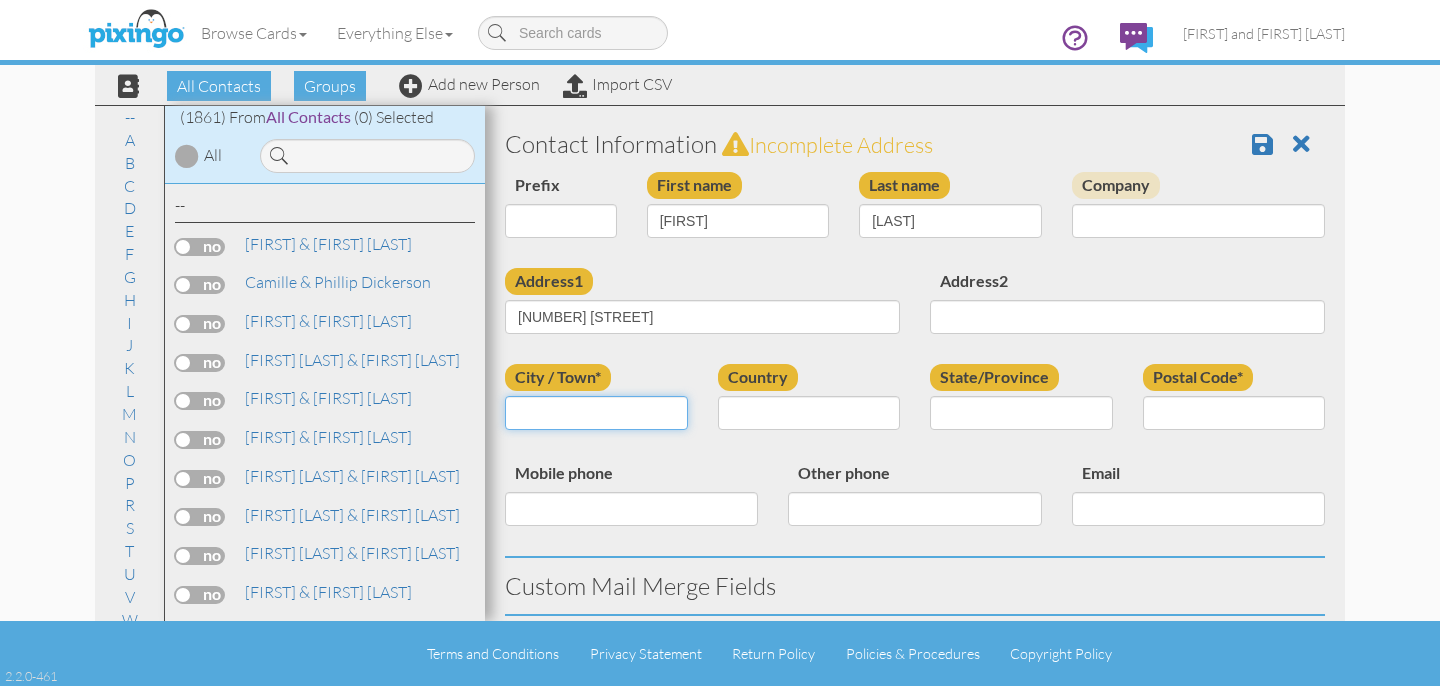 click on "City /
Town*" at bounding box center [596, 413] 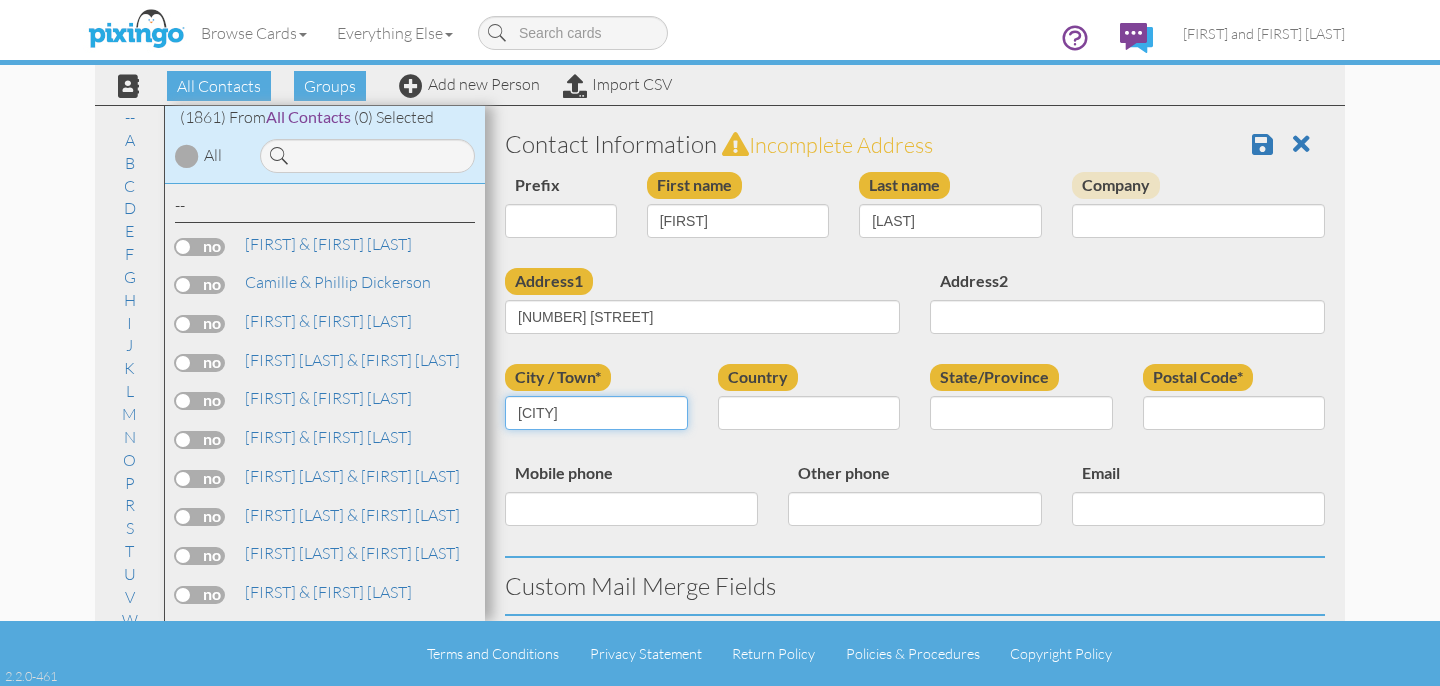 type on "[CITY]" 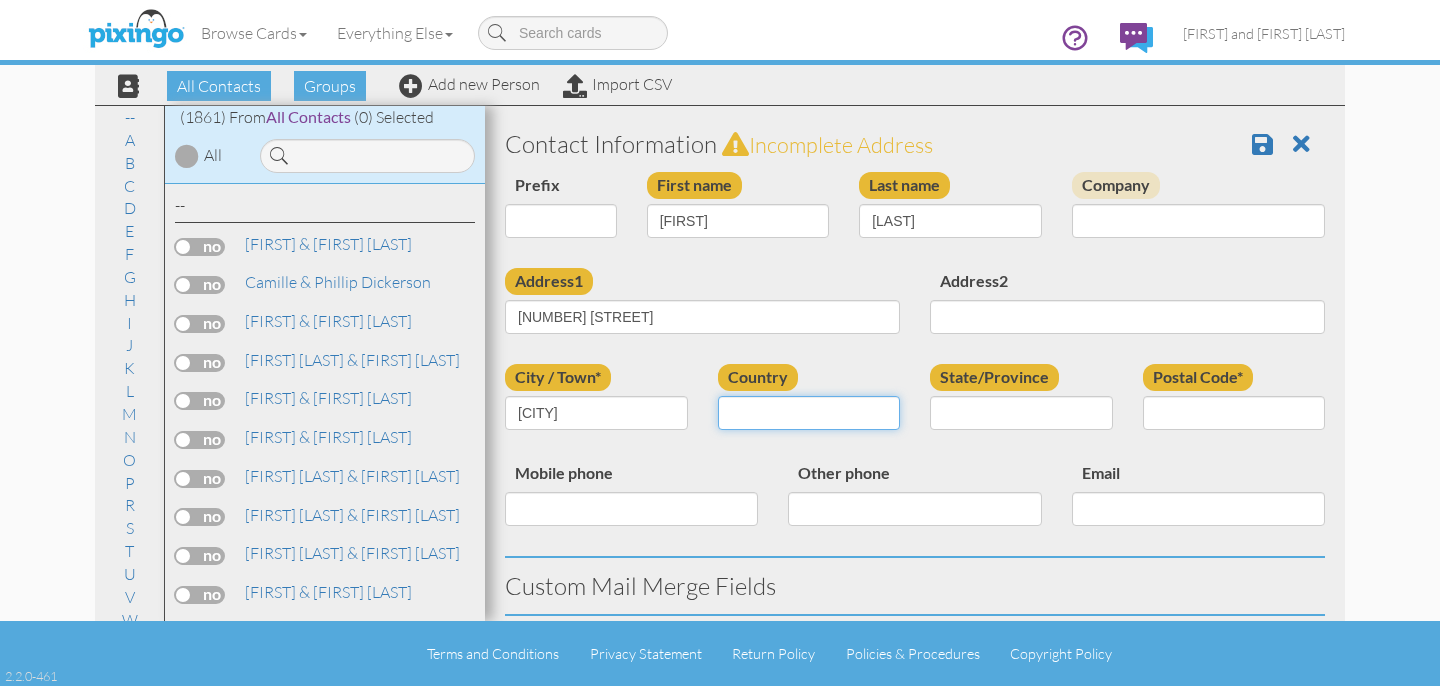 click on "United States -------------- Afghanistan Albania Algeria American Samoa Andorra Angola Anguilla Antarctica Antigua and Barbuda Argentina Armenia Aruba Australia Austria Azerbaijan Bahamas Bahrain Bangladesh Barbados Belarus Belgium Belize Benin Bermuda Bhutan Bolivia Bosnia and Herzegovina Botswana Bouvet Island Brazil British Indian Ocean Territory Brunei Darussalam Bulgaria Burkina Faso Burundi Cambodia Cameroon Canada Cape Verde Cayman Islands Central African Republic Chad Chile China Christmas Island Cocos (Keeling) Islands Colombia Comoros Congo Congo, The Democratic Republic of the Cook Islands Costa Rica Cote D'Ivoire Croatia Cuba Cyprus Czech Republic Denmark Djibouti Dominica Dominican Republic Ecuador Egypt El Salvador Equatorial Guinea Eritrea Estonia Ethiopia Falkland Islands (Malvinas) Faroe Islands Fiji Finland France French Guiana French Polynesia French Southern Territories Gabon Gambia Georgia Germany Ghana Gibraltar Greece Greenland Grenada Guadeloupe Guam Guatemala Guernsey Guinea Guyana" at bounding box center [809, 413] 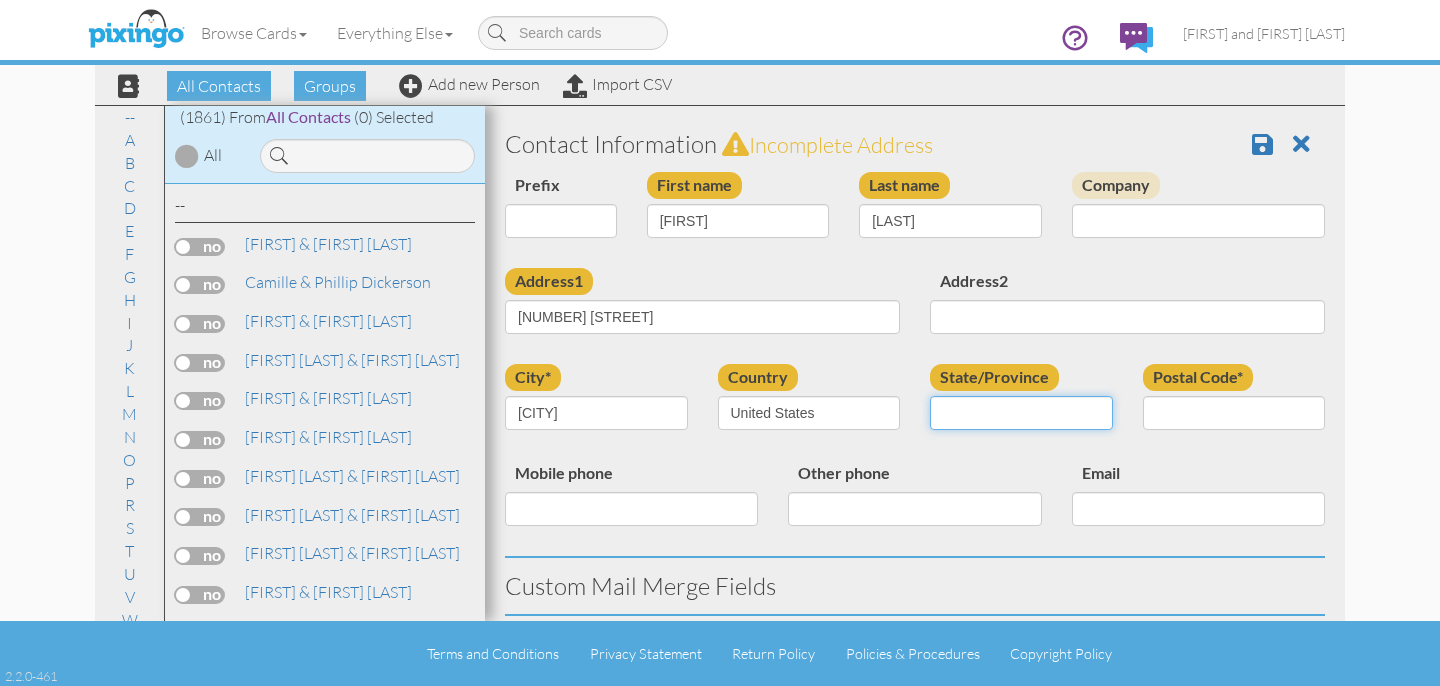 click on "AA (Military) AE (Military) Alabama Alaska American Samoa AP (Military) Arizona Arkansas California Colorado Connecticut Delaware District Of Columbia Federated States Of Micronesia Florida Georgia Guam Hawaii Idaho Illinois Indiana Iowa Kansas Kentucky Louisiana Maine Marshall Islands Maryland Massachusetts Michigan Minnesota Mississippi Missouri Montana Nebraska Nevada New Hampshire New Jersey New Mexico New York North Carolina North Dakota Northern Mariana Islands Ohio Oklahoma Oregon Palau Pennsylvania Puerto Rico Rhode Island South Carolina South Dakota Tennessee Texas Utah Vermont Virgin Islands Virginia Washington West Virginia Wisconsin Wyoming" at bounding box center [1021, 413] 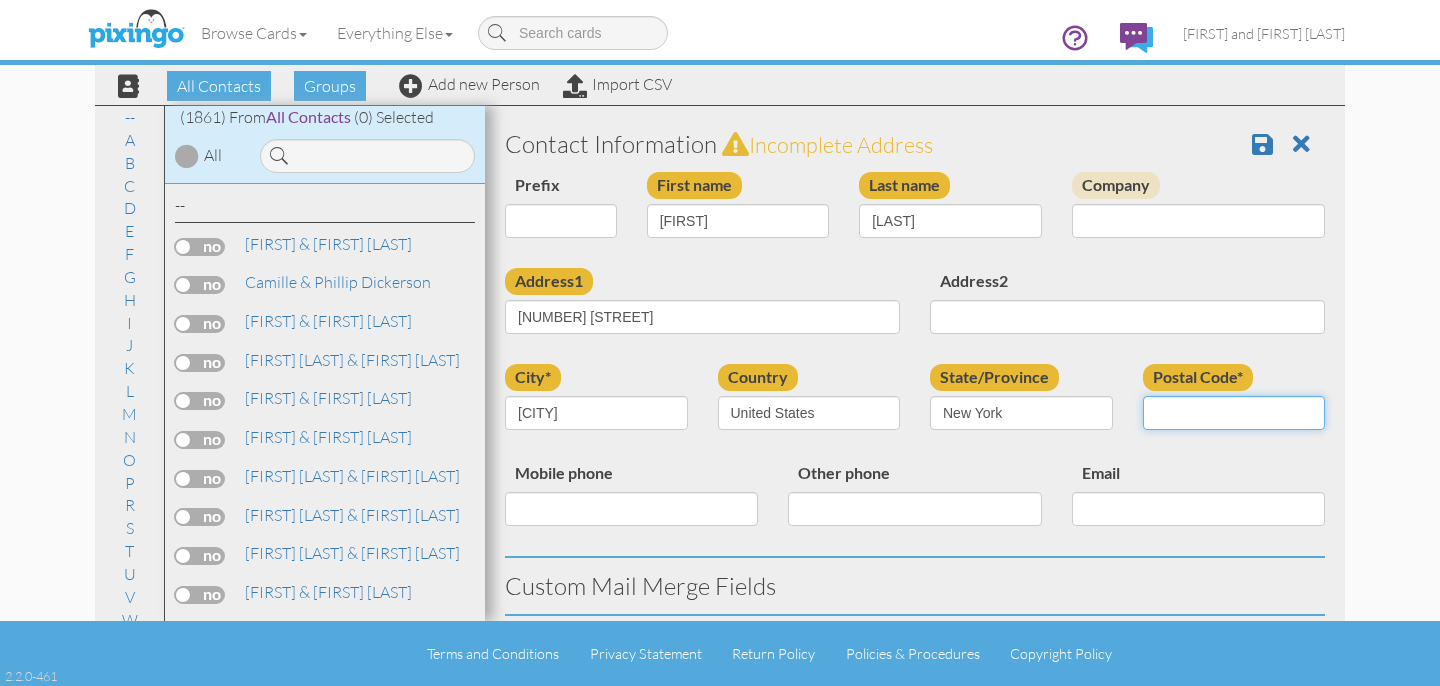 click on "Postal Code*" at bounding box center [1234, 413] 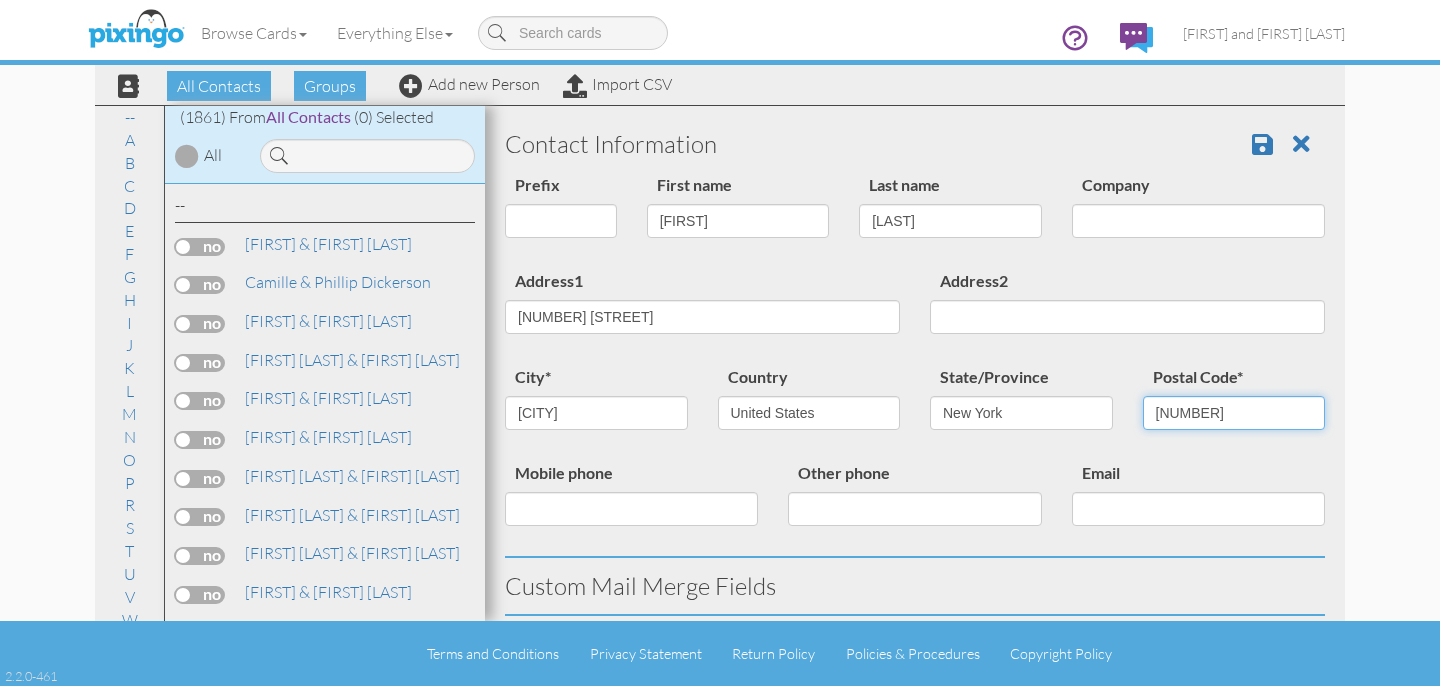 type on "[NUMBER]" 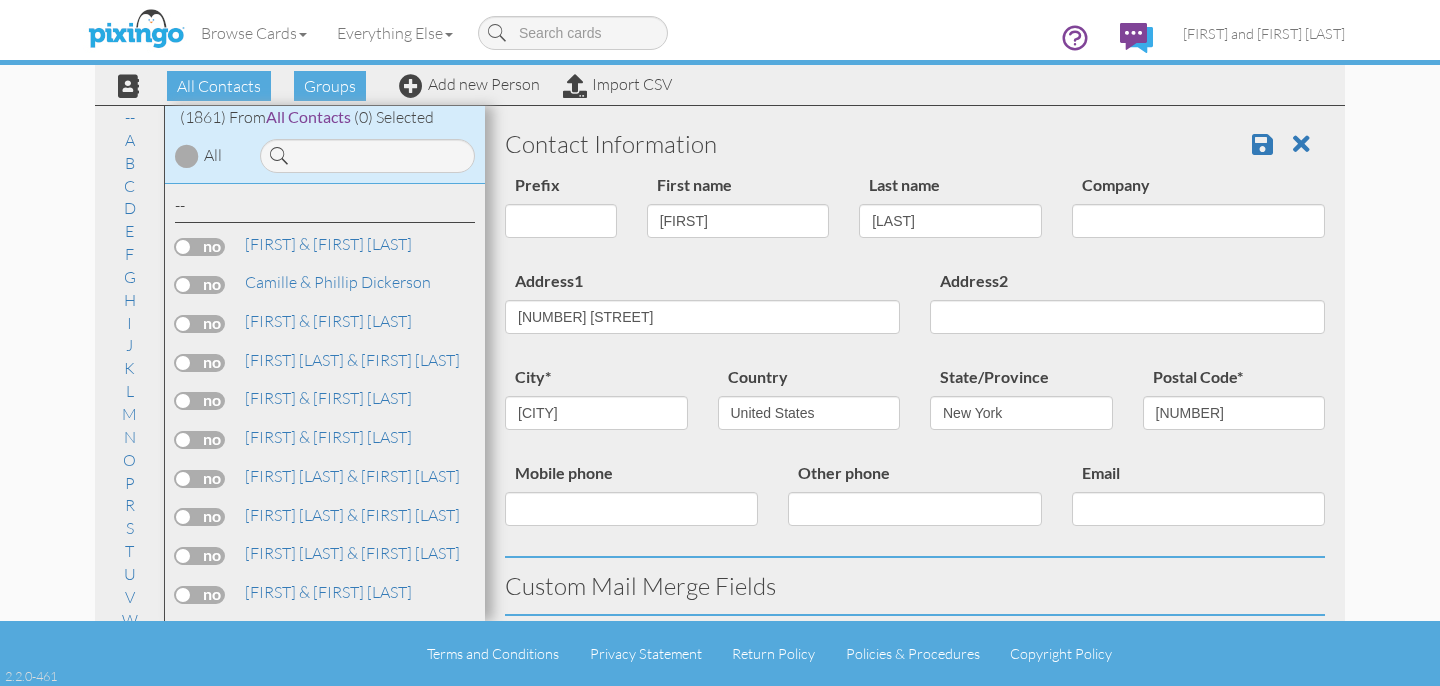 click on "Toggle navigation
Visit Pixingo Mobile
Browse Cards
Business
Accounting
Automotive
Chiropractor
Customer
Dental
Financial Advisor
Love" at bounding box center (720, 343) 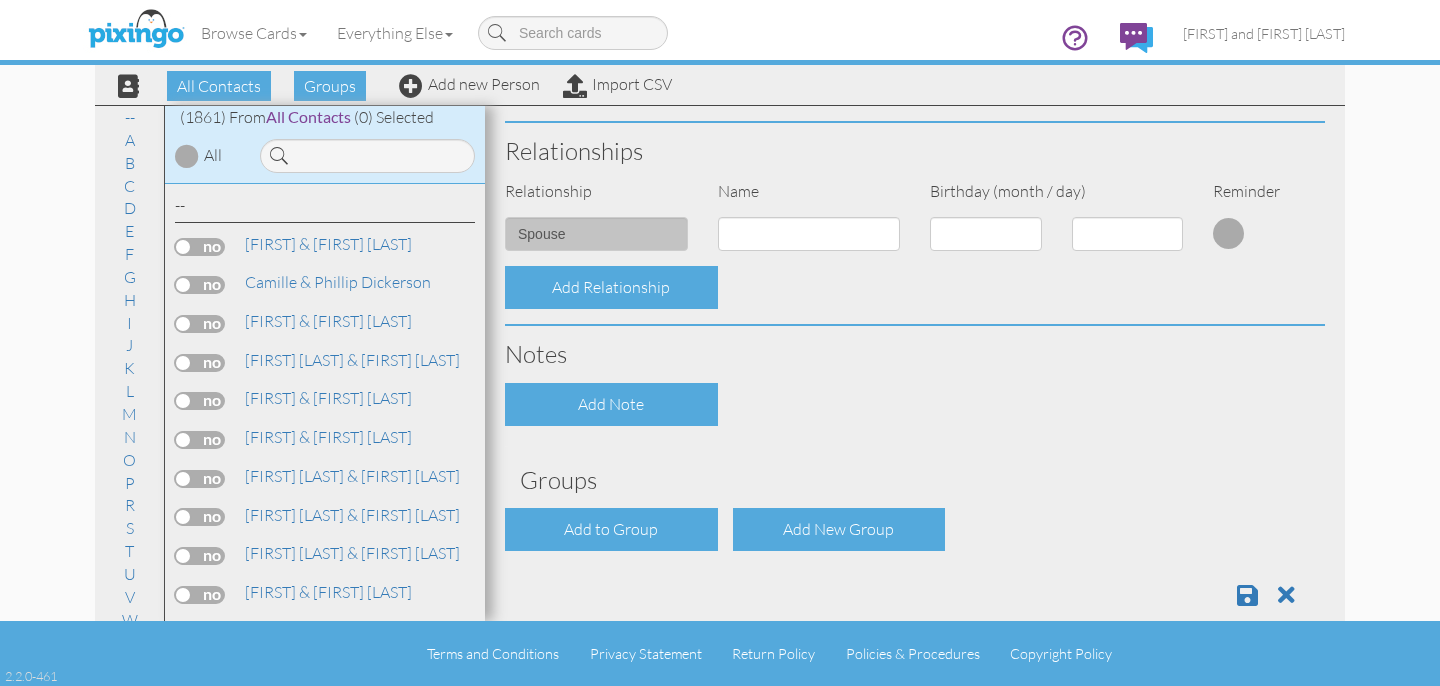scroll, scrollTop: 777, scrollLeft: 0, axis: vertical 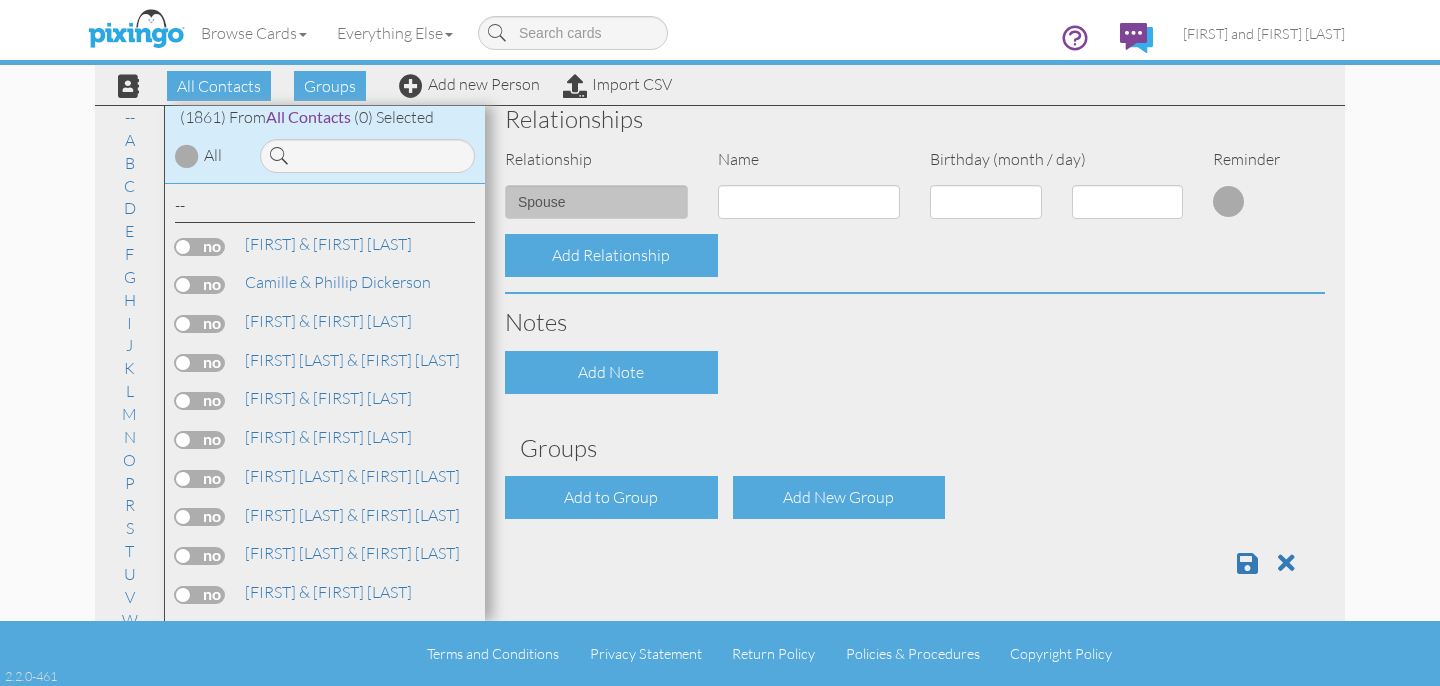 click on "[PREFIX]
Dr. Mr. Mrs.
First name
[FIRST]
Last name
[LAST]
Company
Address1
[NUMBER] [STREET] [ROAD]
Address2
city*
[CITY]
Country
[COUNTRY] -------------- Afghanistan Albania Algeria American Samoa Andorra Angola Anguilla Antarctica Antigua and Barbuda Argentina Armenia Aruba Australia Austria Azerbaijan Bahamas Bahrain Bangladesh Barbados Belarus Belgium Belize Benin Bermuda Bhutan Bolivia Bosnia and Herzegovina Botswana Bouvet Island Brazil British Indian Ocean Territory Brunei Darussalam Bulgaria Burkina Faso Burundi Cambodia Cameroon Canada Cape Verde" at bounding box center (915, -35) 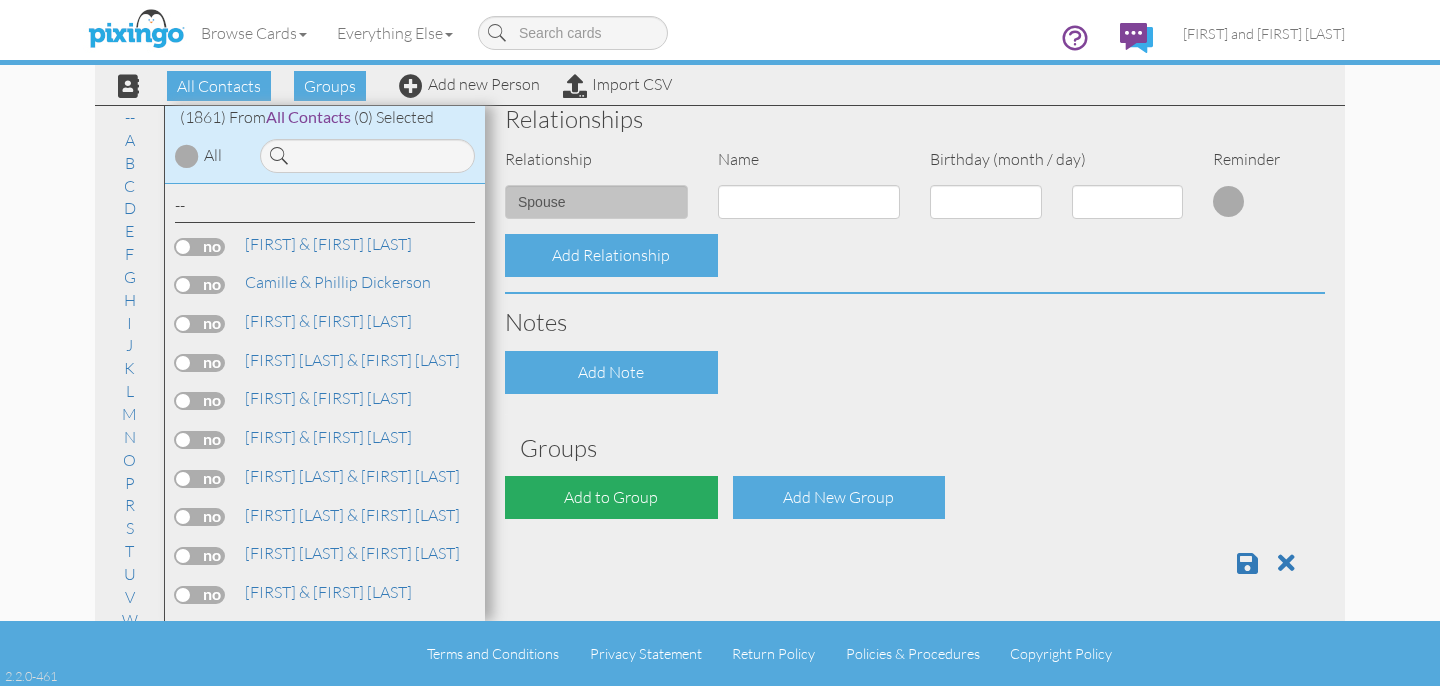 click on "Add to Group" at bounding box center [611, 497] 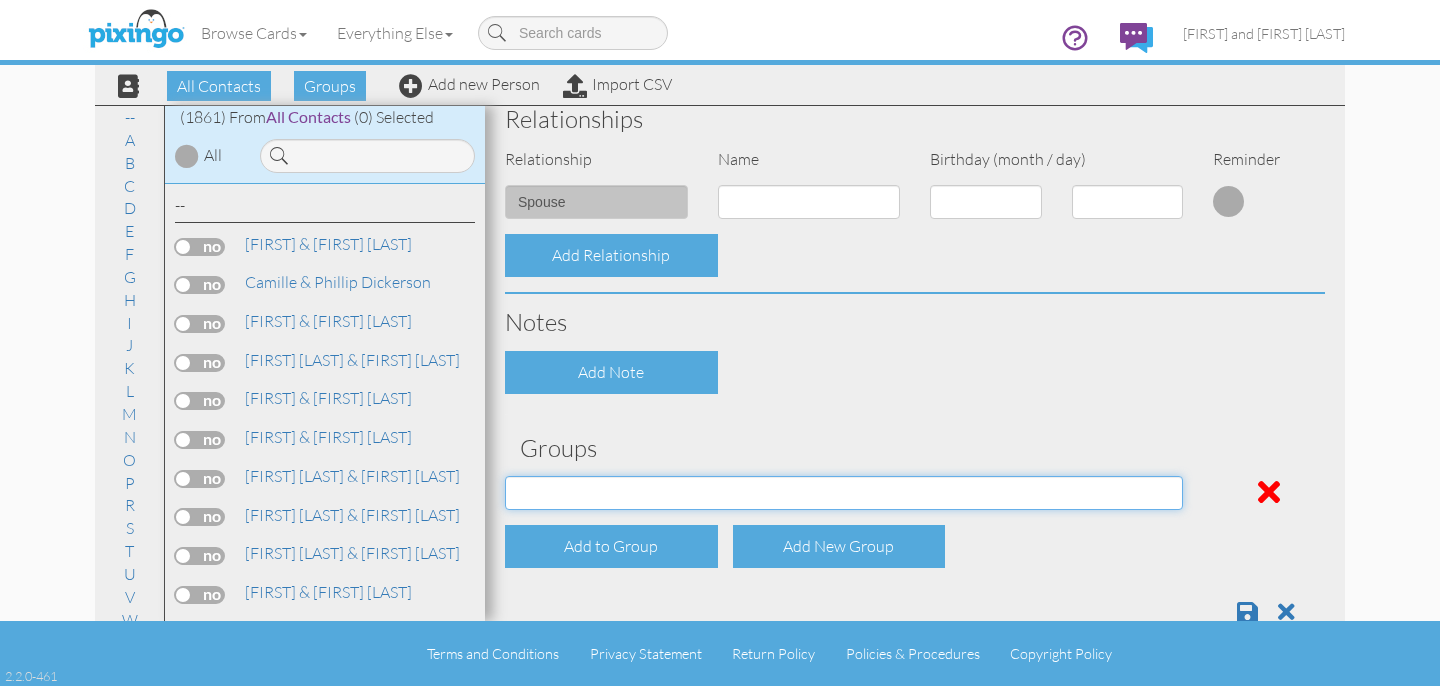 click on "All Contacts Clients Do Not Send duplicate spouse (for b-day only) Holiday Only Leads Not In Group REIA 2025" at bounding box center [844, 493] 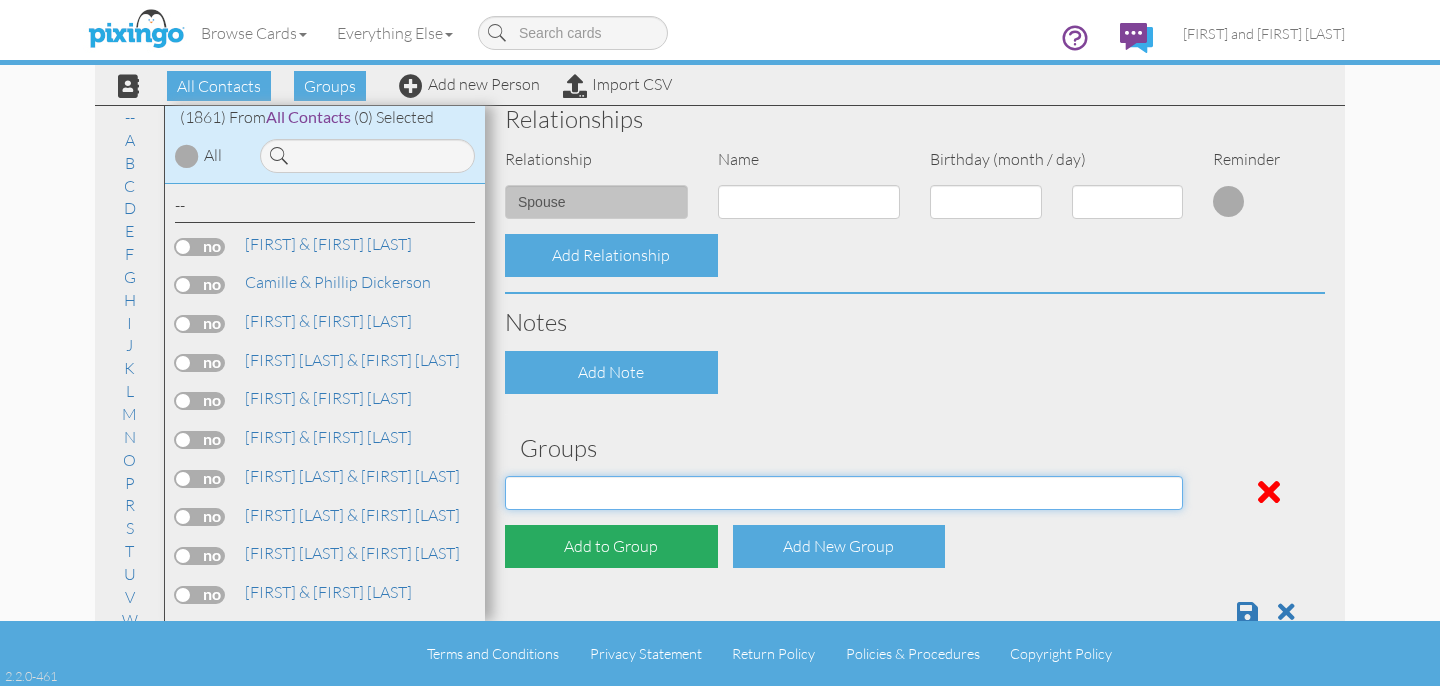 select on "object:6673" 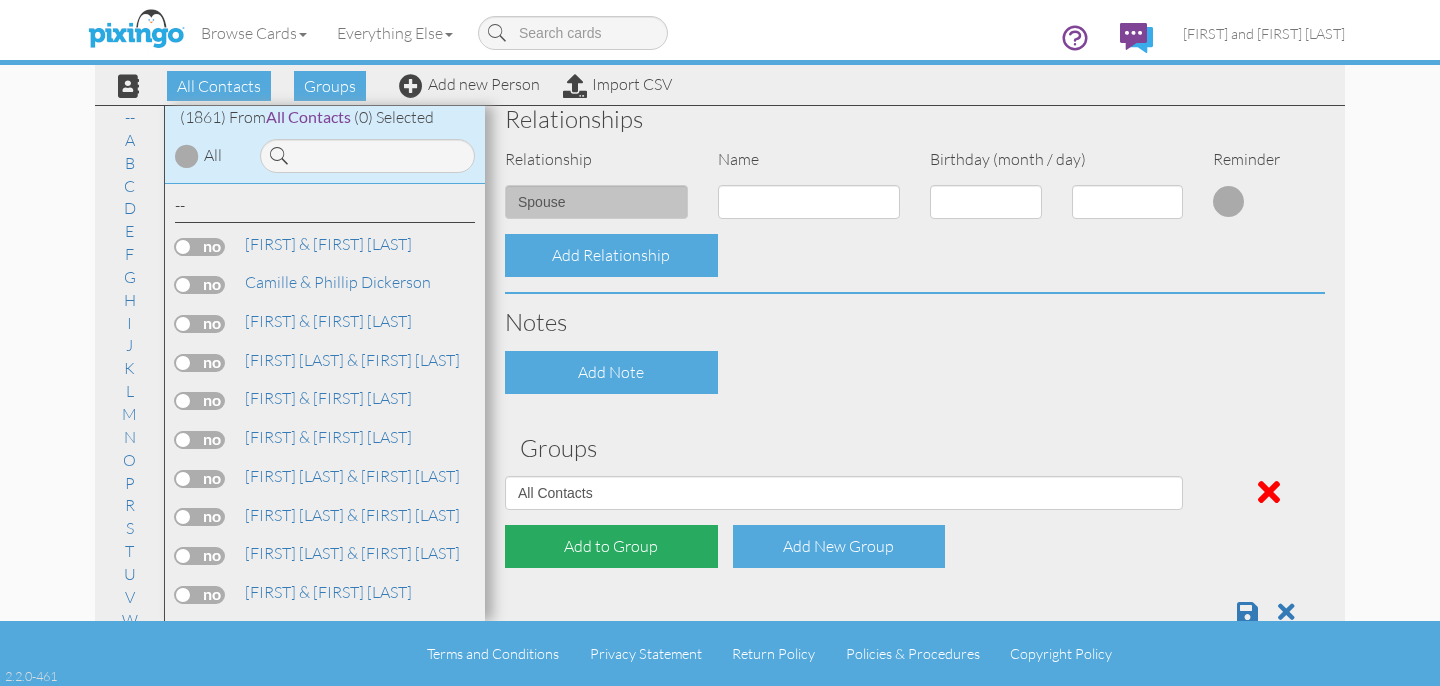 click on "Add to Group" at bounding box center [611, 546] 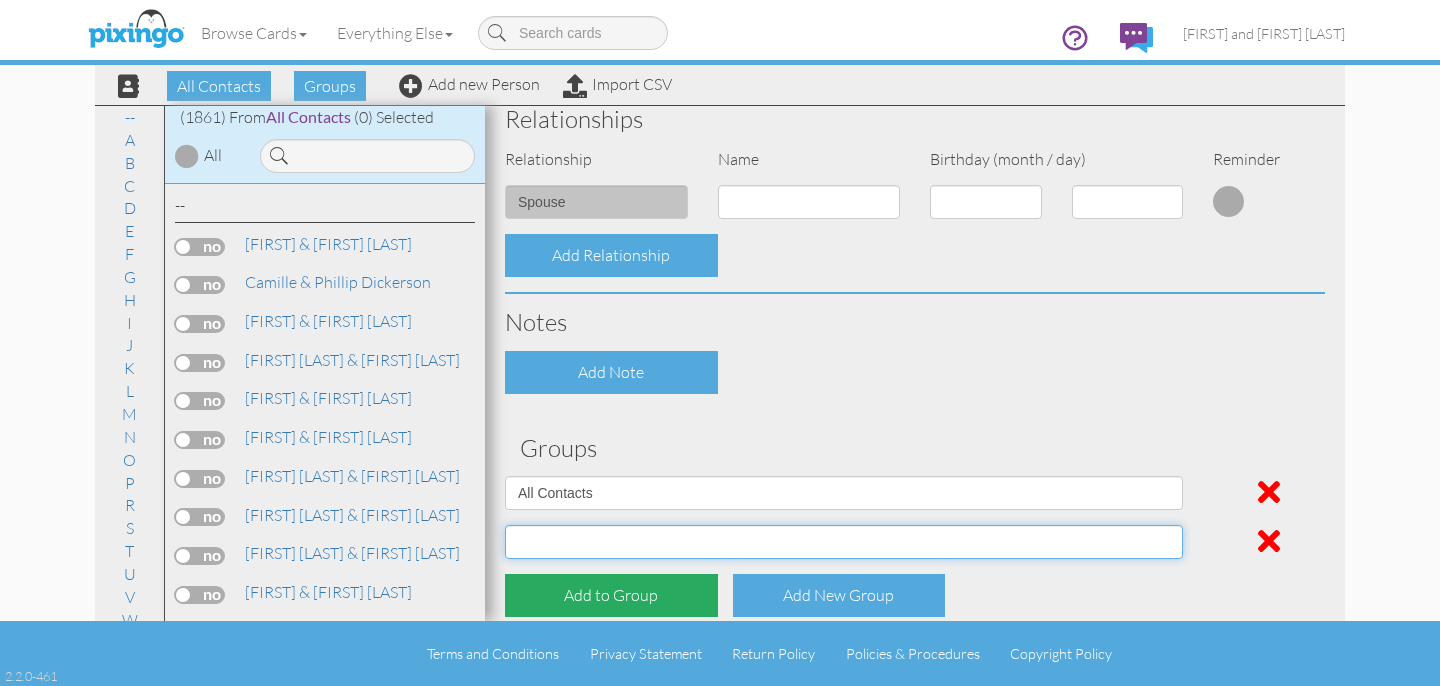 click on "All Contacts Clients Do Not Send duplicate spouse (for b-day only) Holiday Only Leads Not In Group REIA 2025" at bounding box center [844, 542] 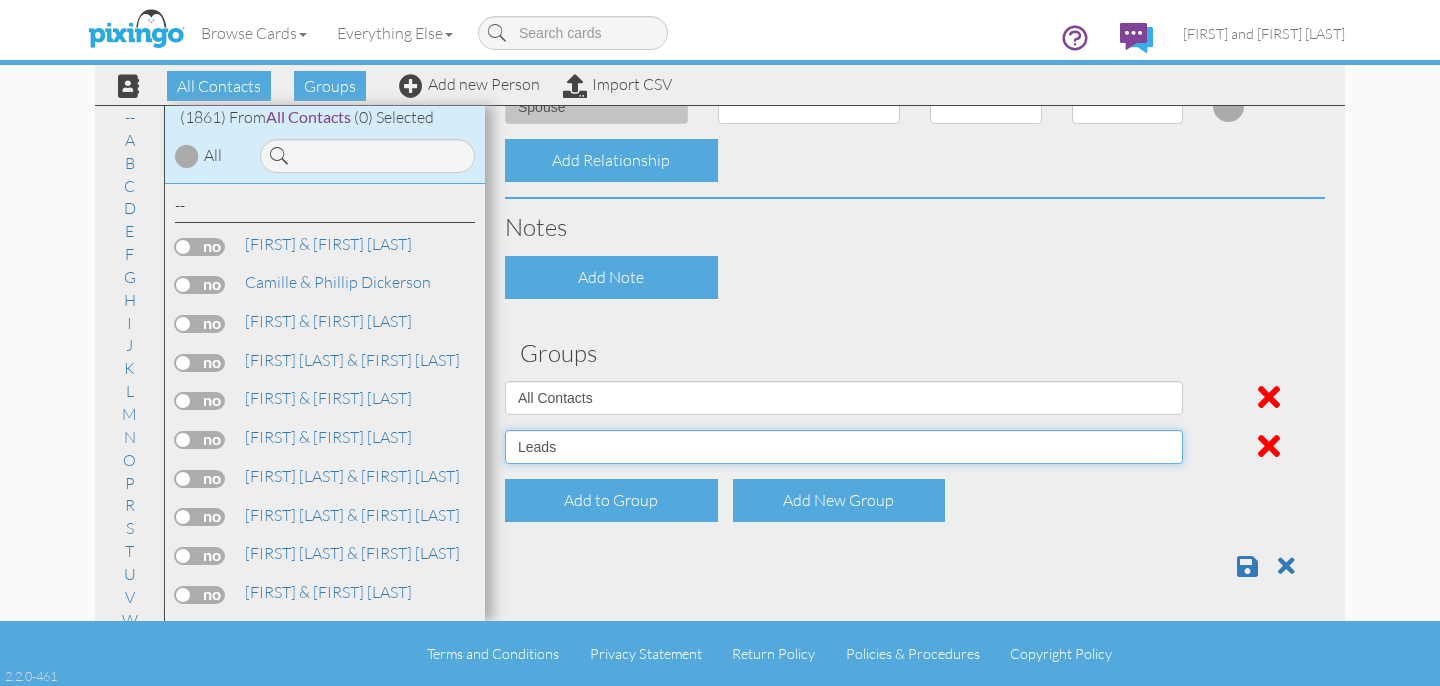 scroll, scrollTop: 875, scrollLeft: 0, axis: vertical 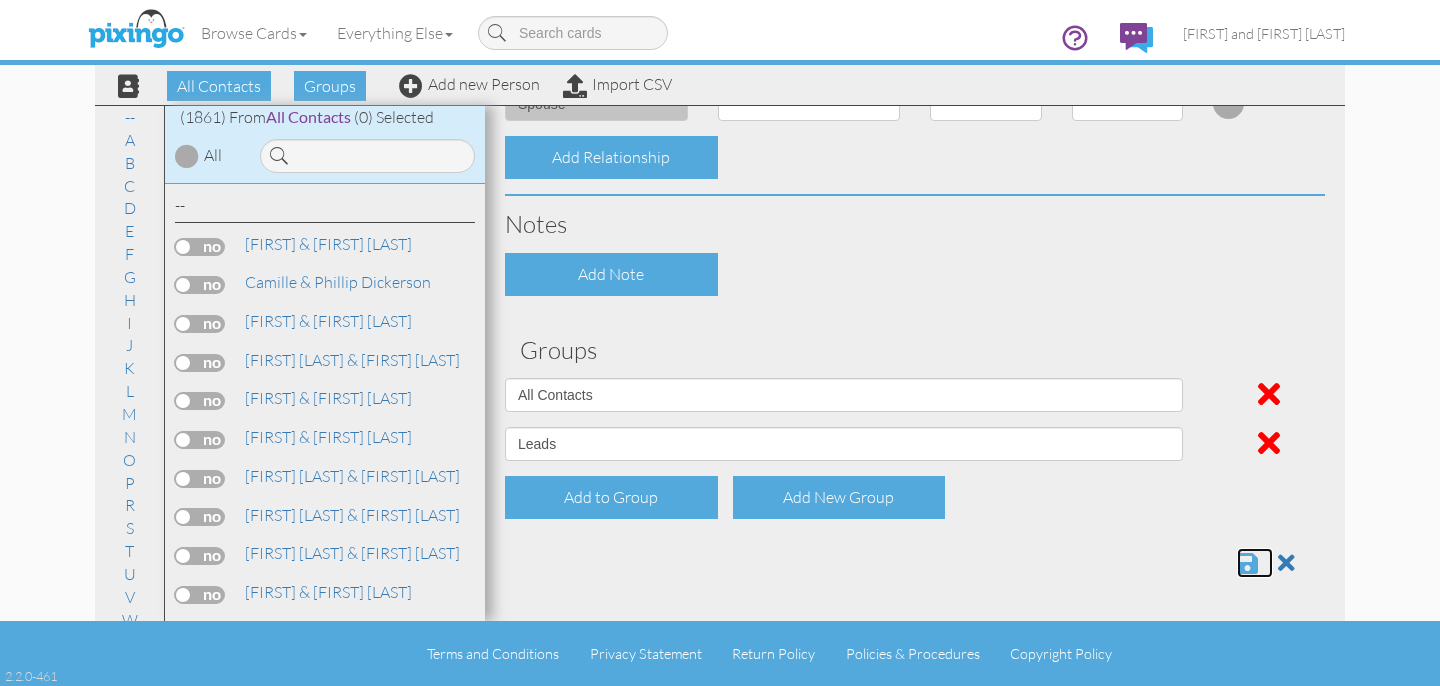 click at bounding box center (1247, 563) 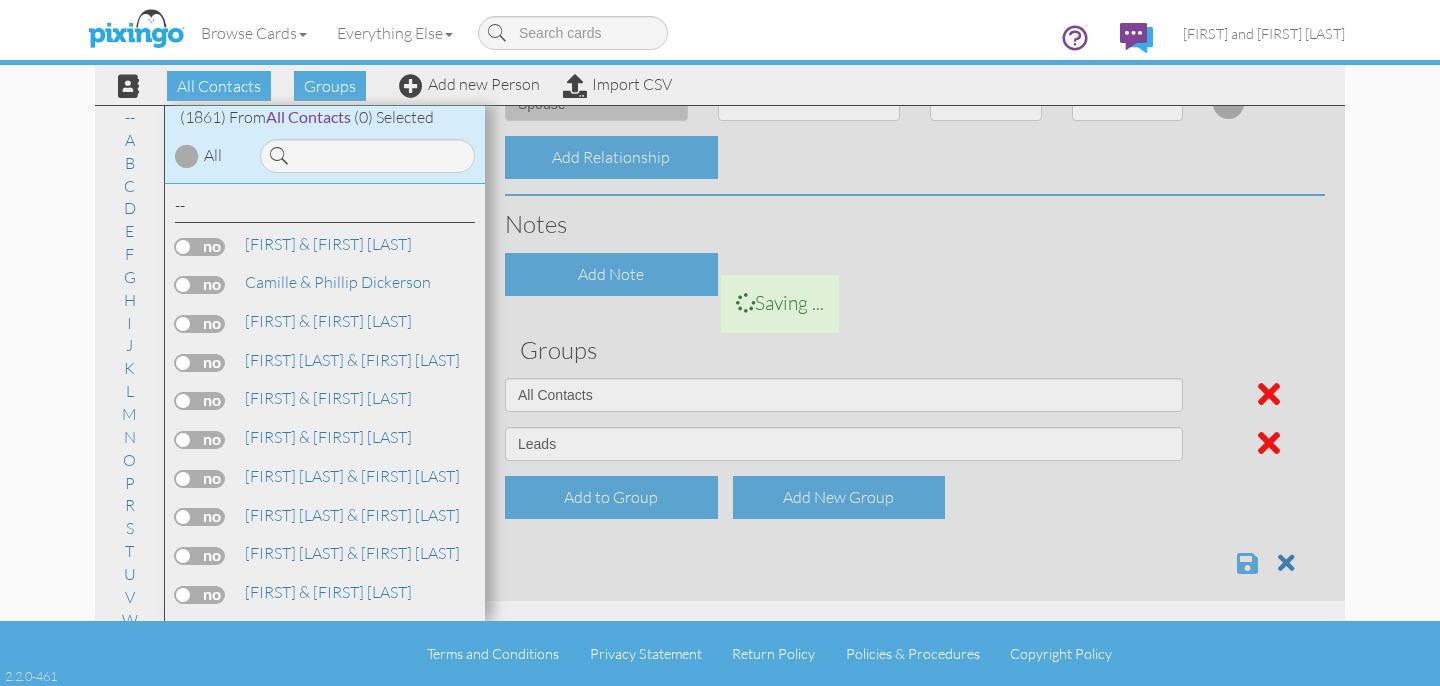 scroll, scrollTop: 0, scrollLeft: 0, axis: both 